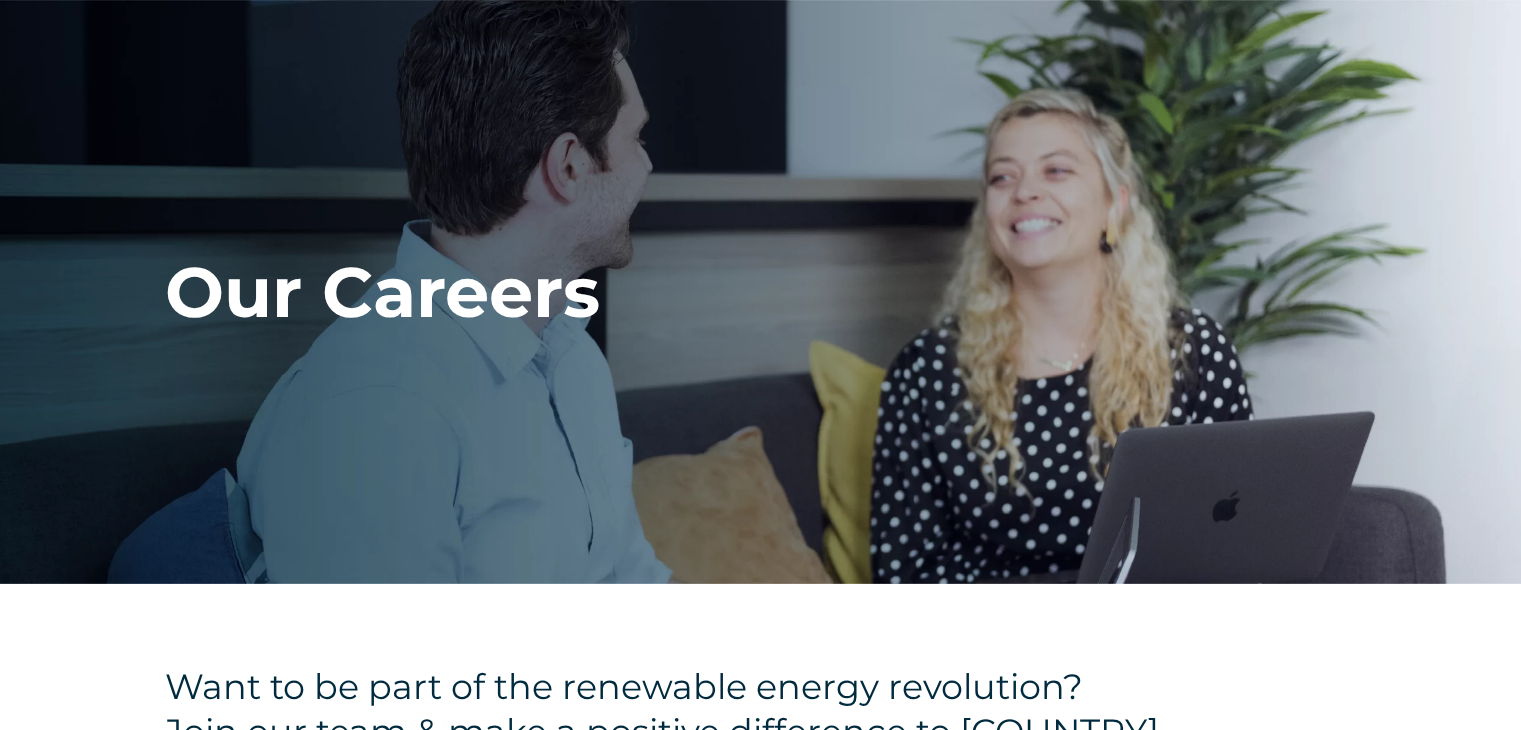 scroll, scrollTop: 4007, scrollLeft: 0, axis: vertical 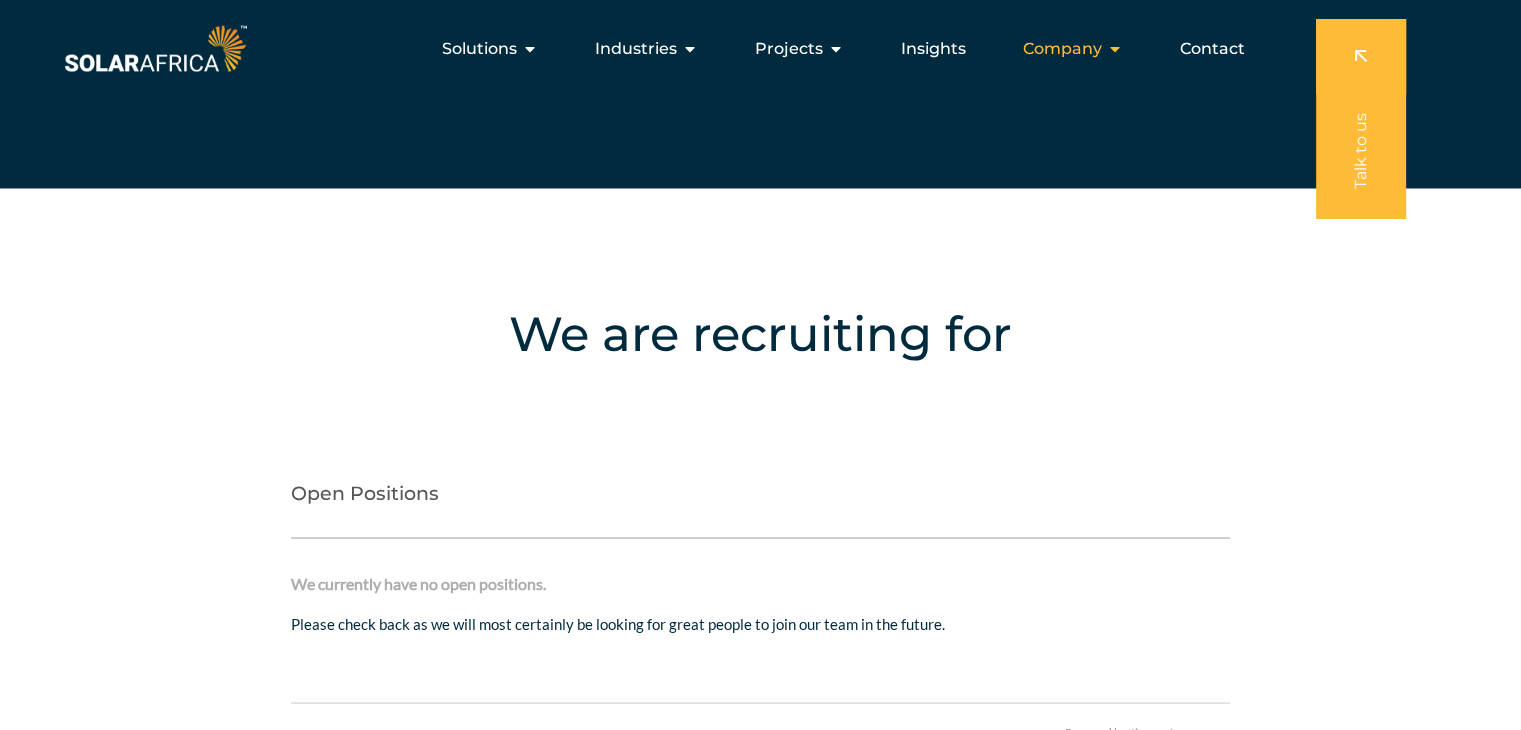 click at bounding box center [1115, 49] 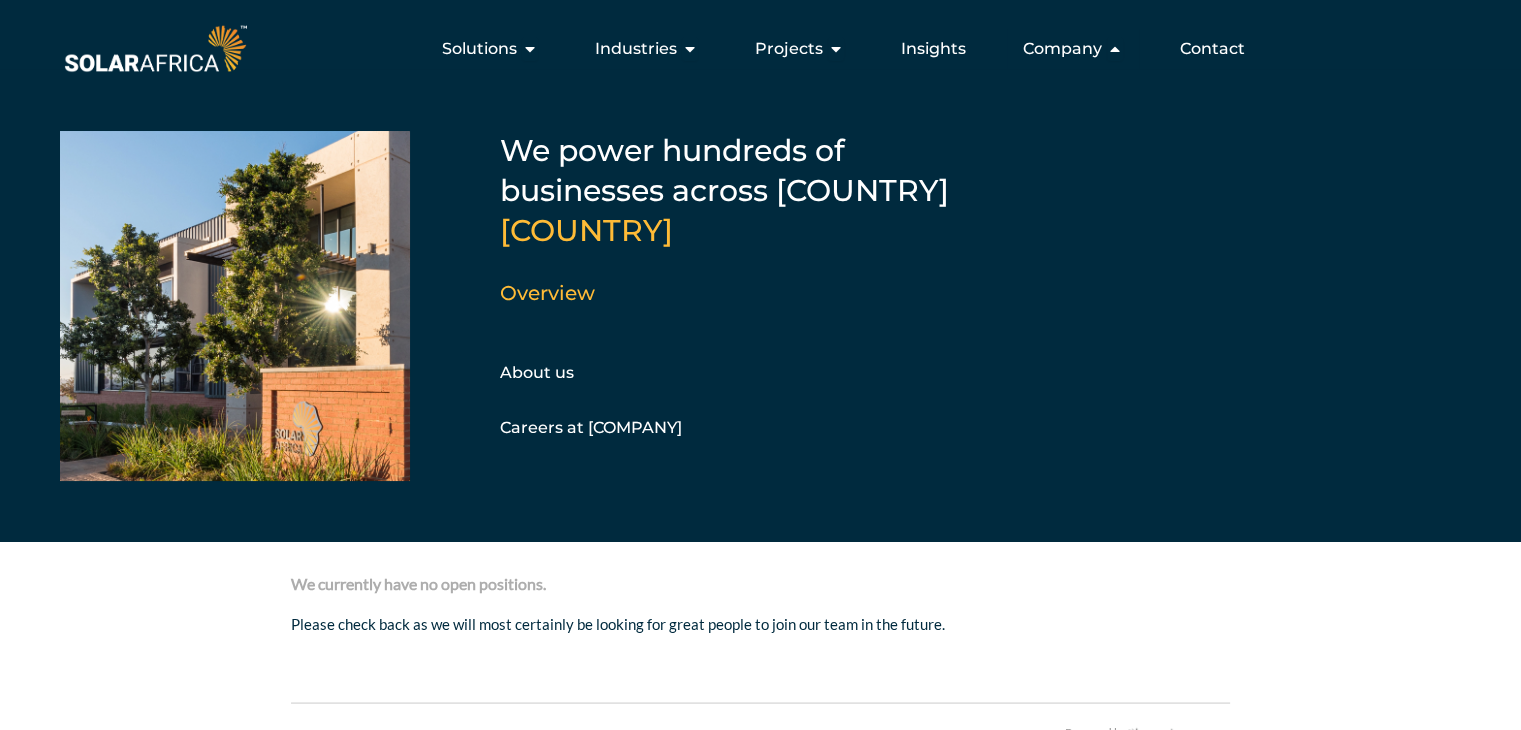 click on "Careers" at bounding box center (591, 427) 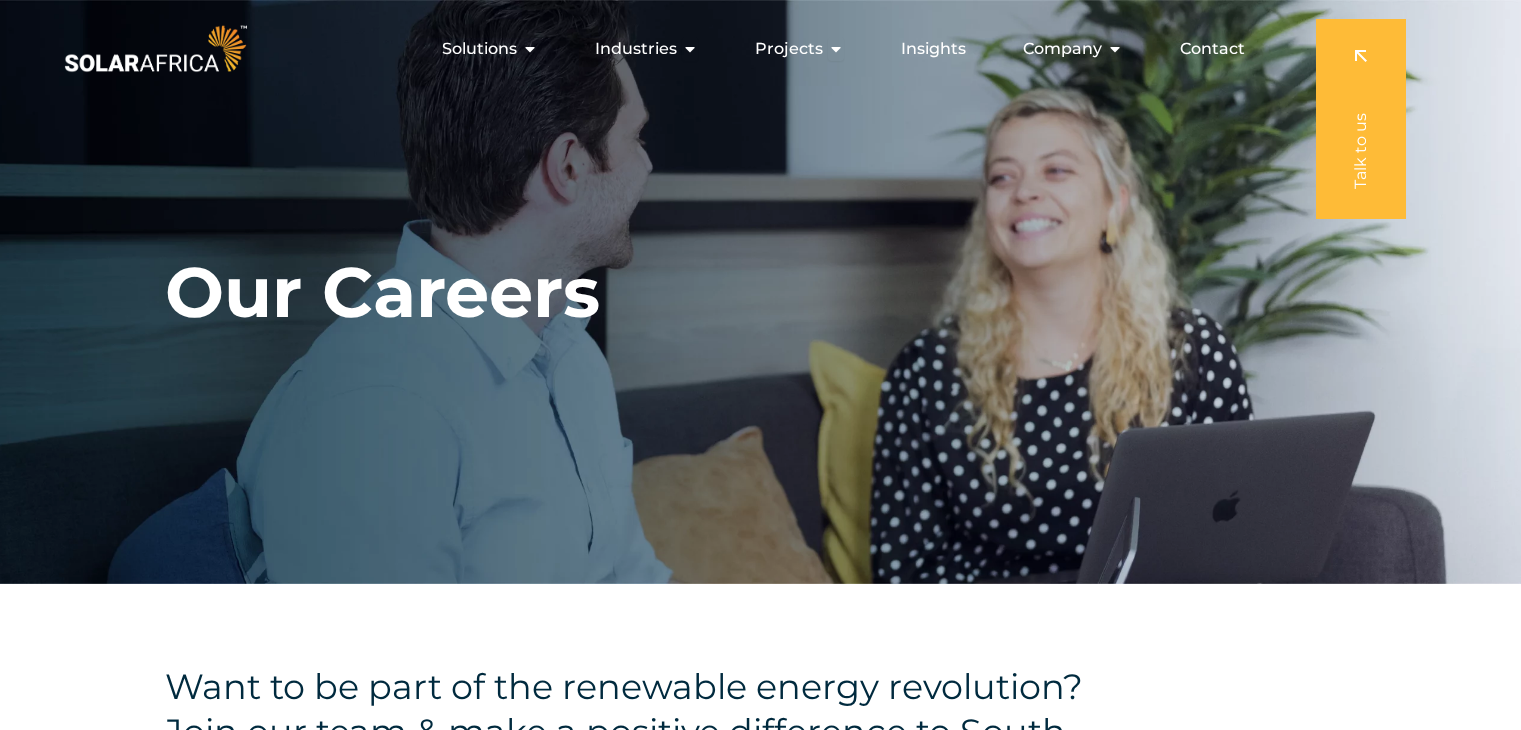 scroll, scrollTop: 0, scrollLeft: 0, axis: both 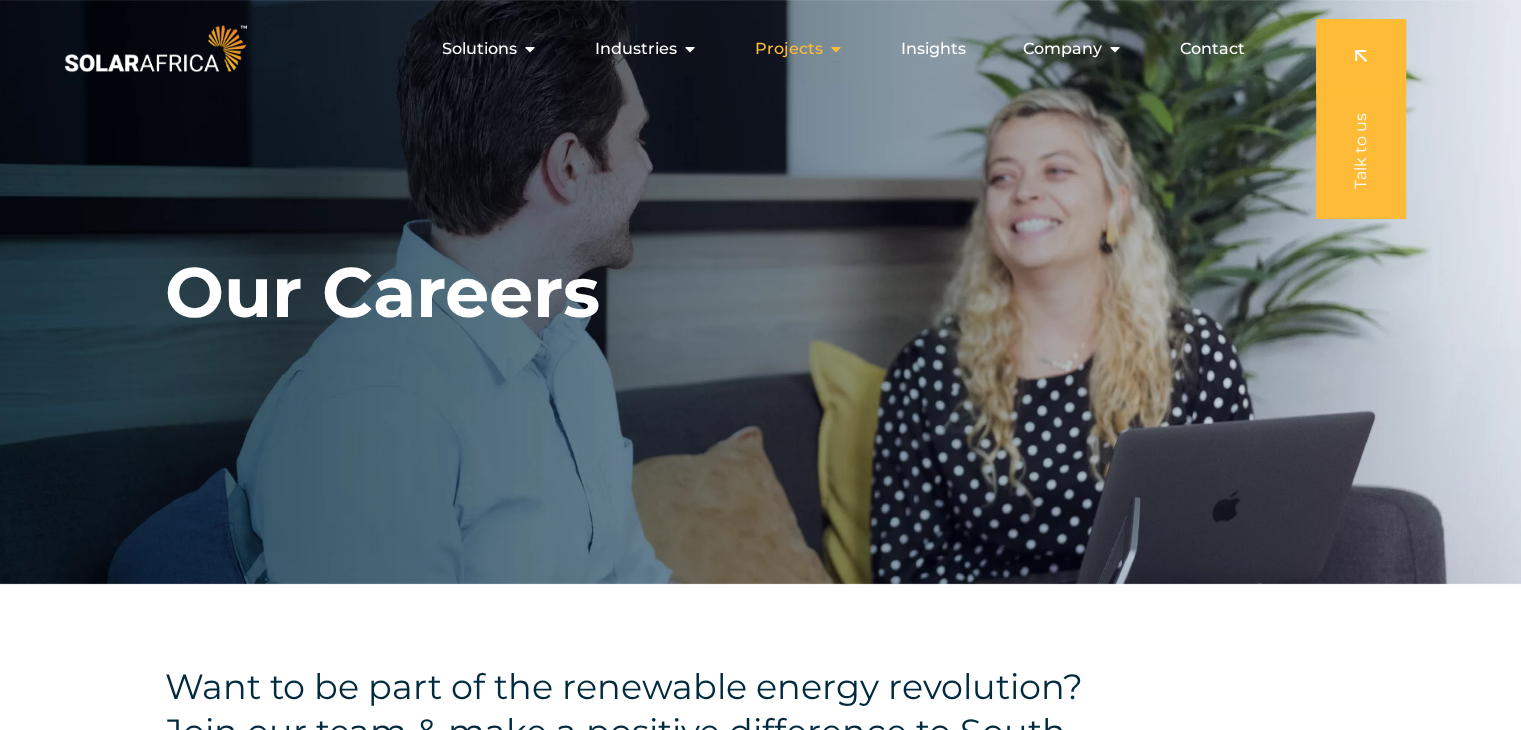 click on "Projects" at bounding box center [789, 49] 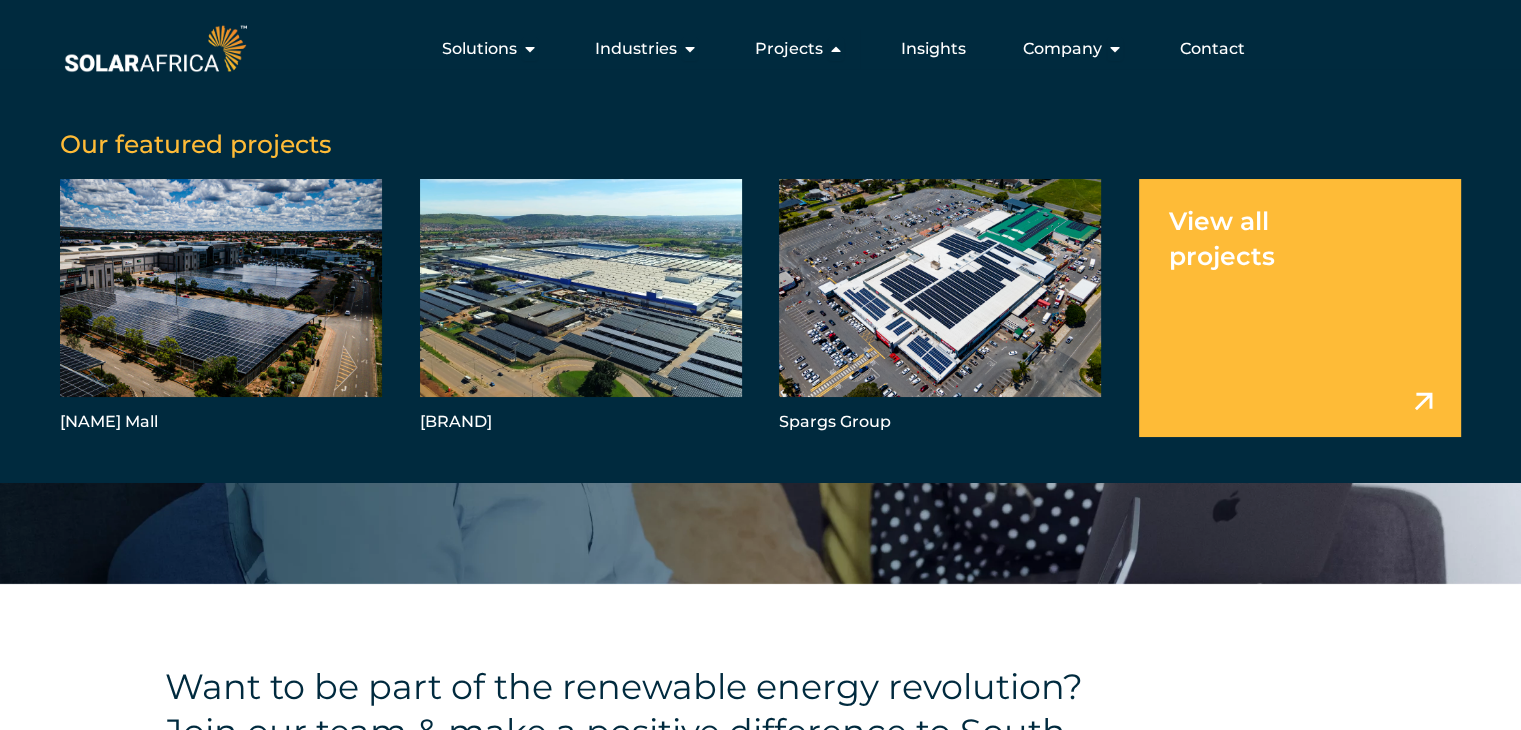 click at bounding box center [1300, 308] 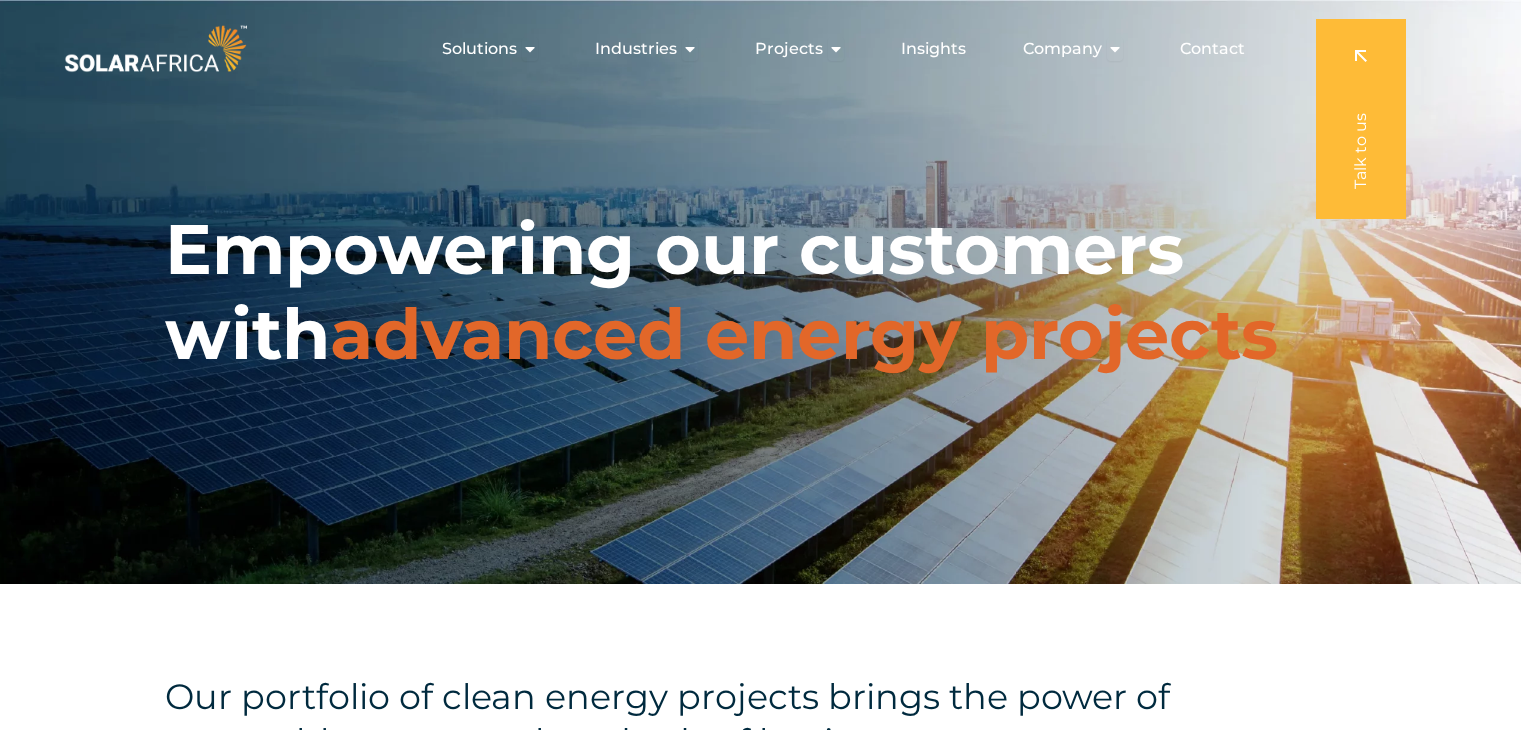 scroll, scrollTop: 0, scrollLeft: 0, axis: both 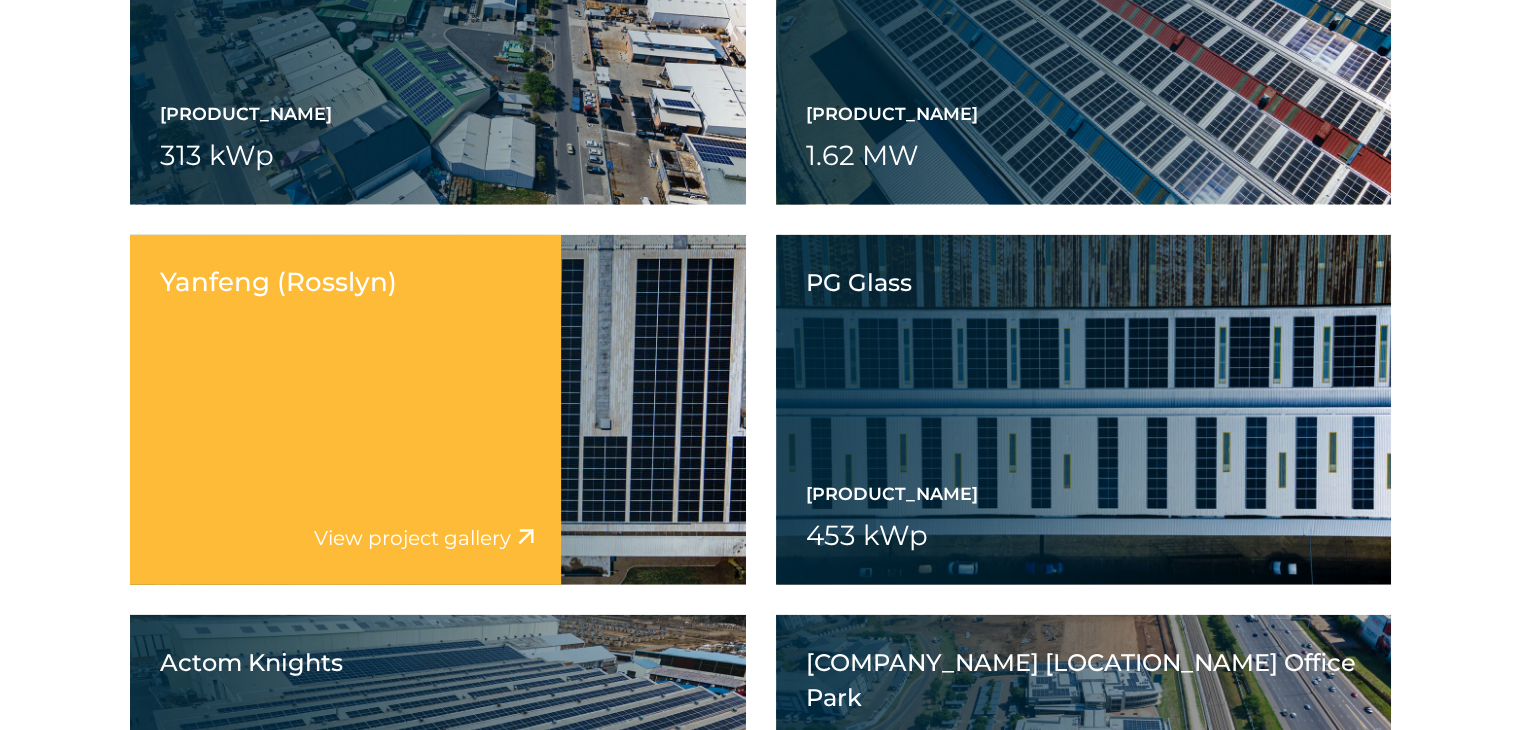 click on "Yanfeng (Rosslyn)
View project video
View project gallery" at bounding box center [345, 410] 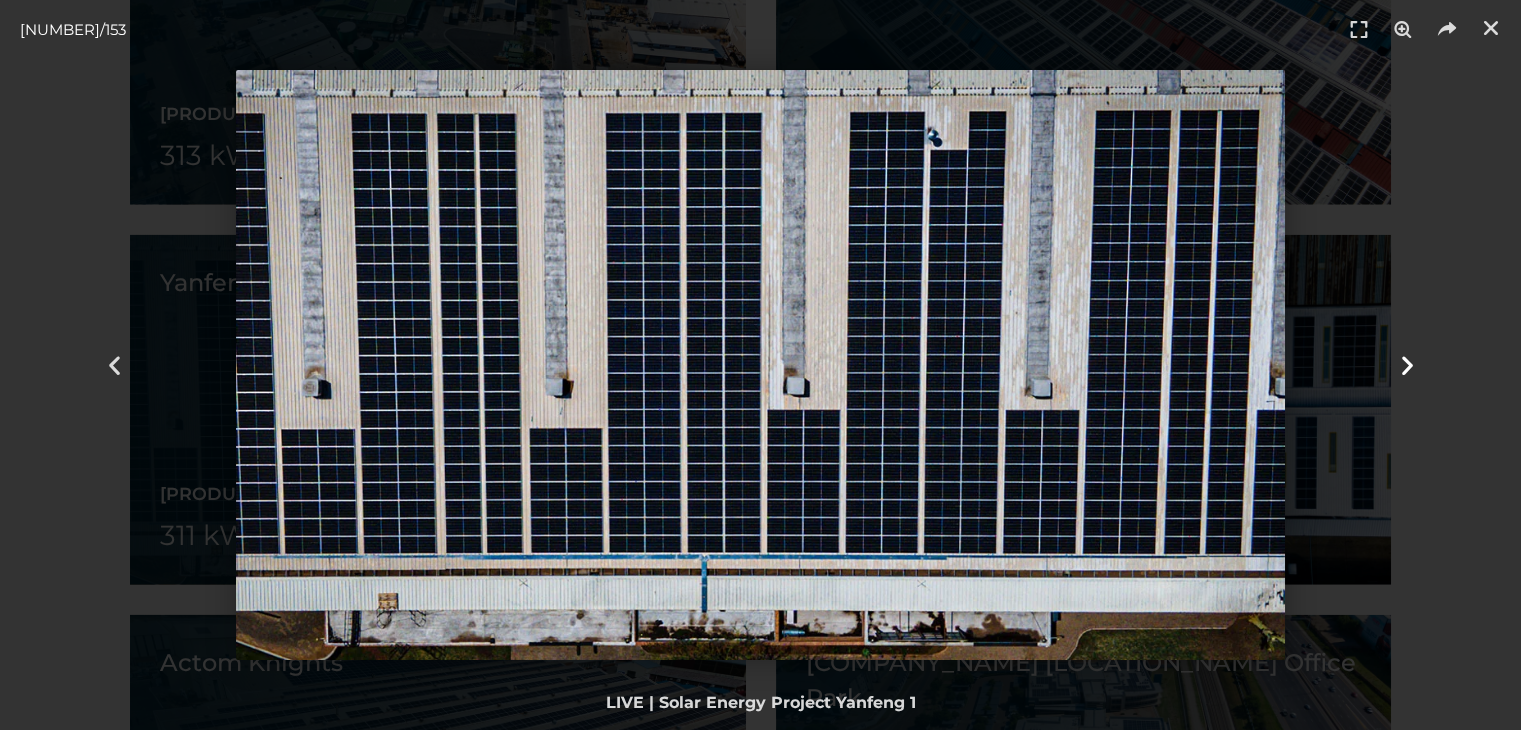 click at bounding box center [1406, 365] 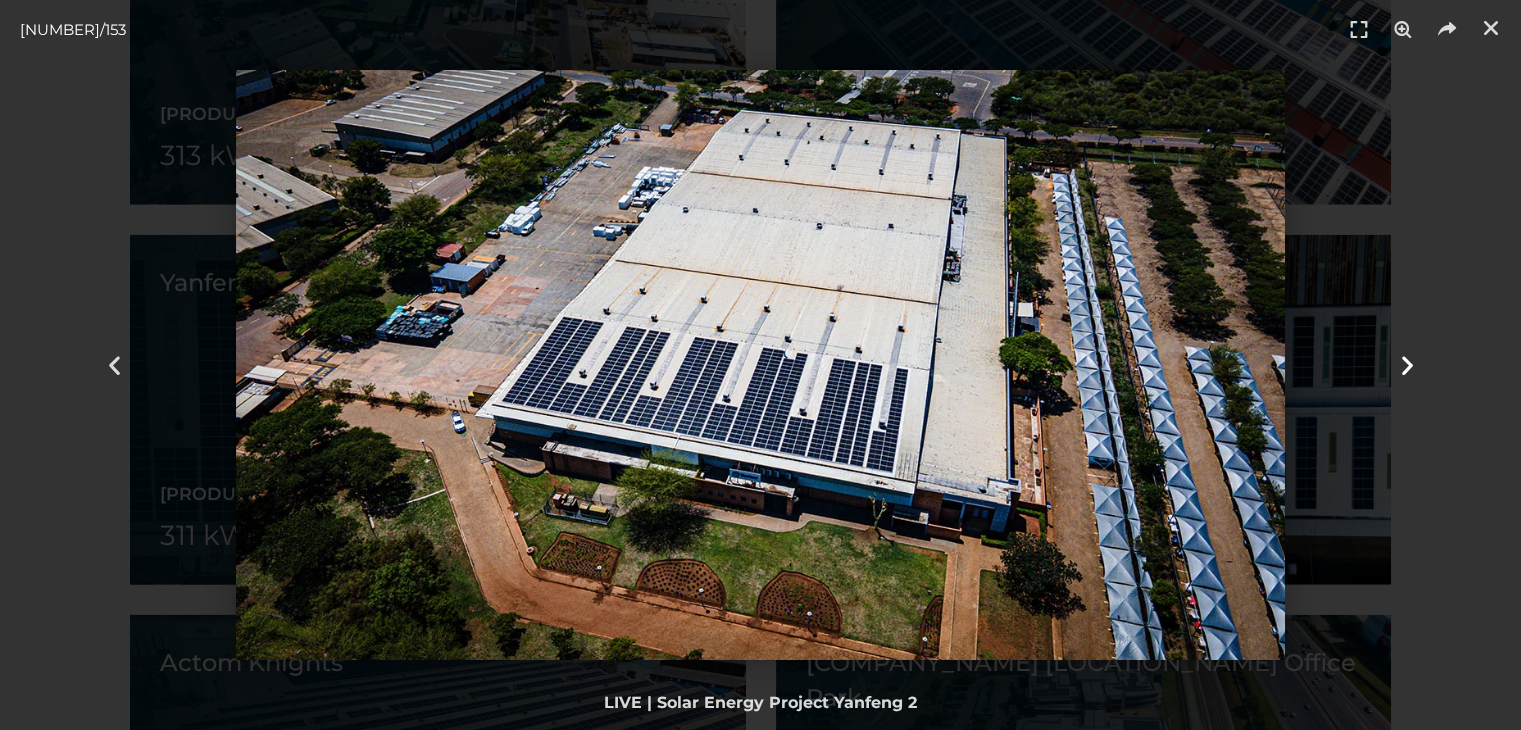 click at bounding box center (1406, 365) 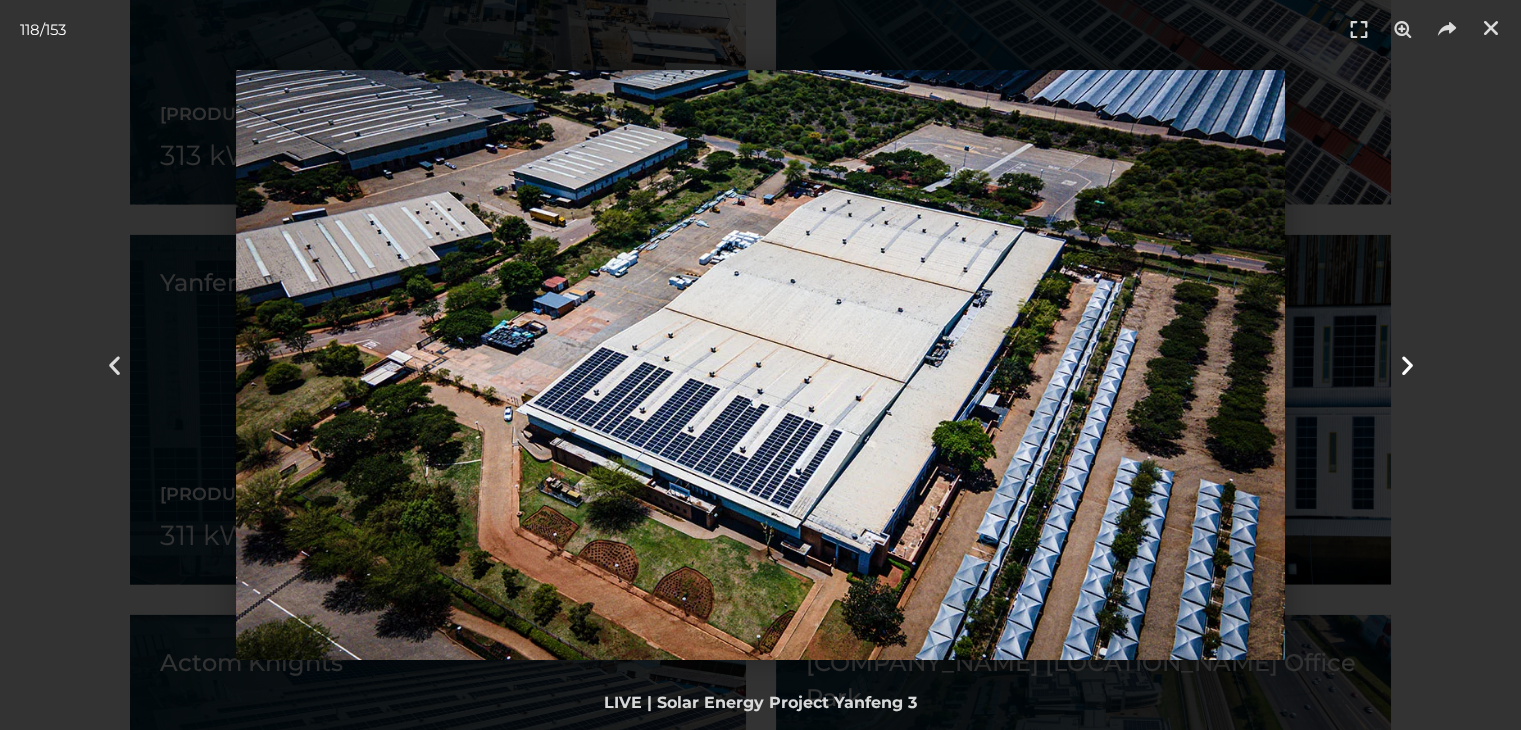 click at bounding box center (1406, 365) 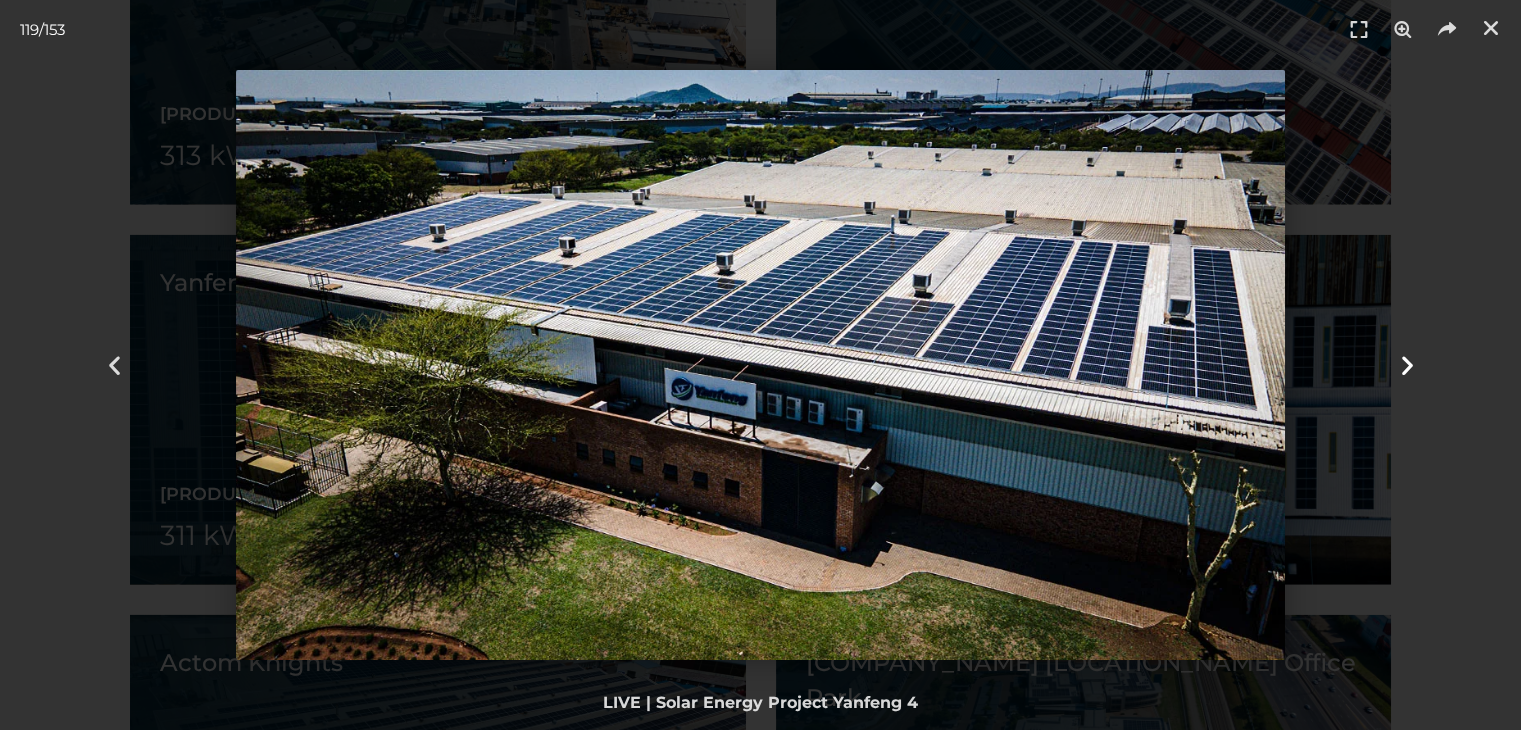 click at bounding box center (1406, 365) 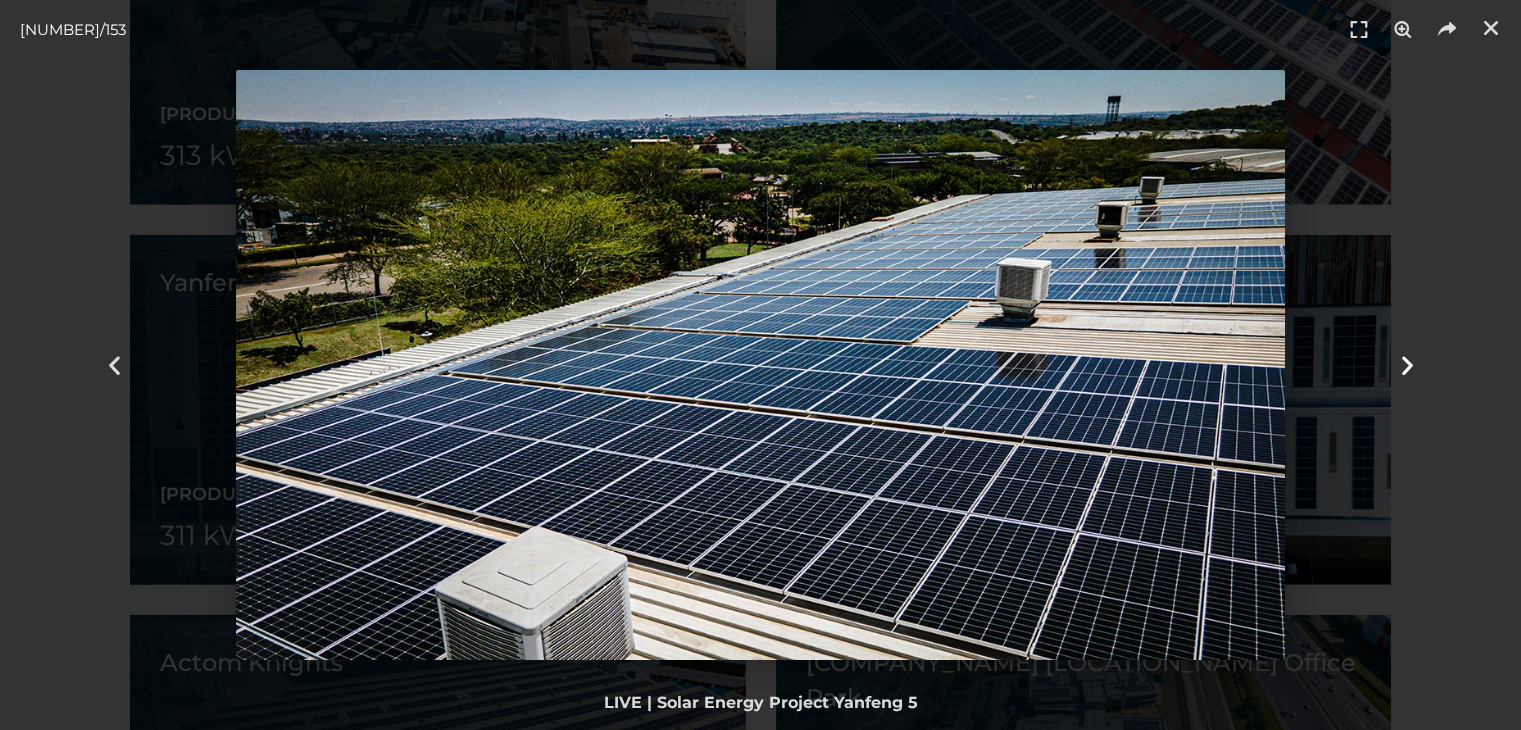 click at bounding box center (1406, 365) 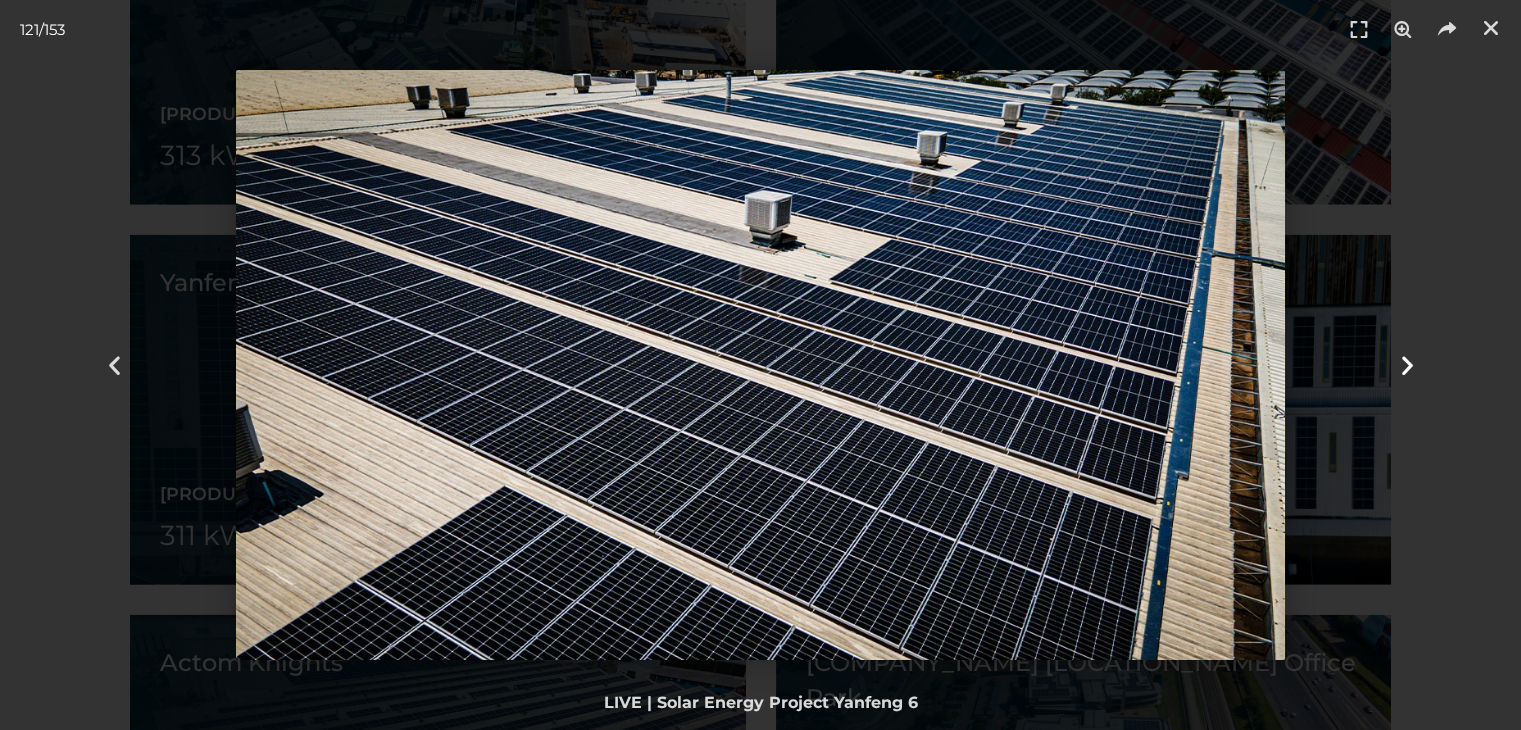 click at bounding box center [1406, 365] 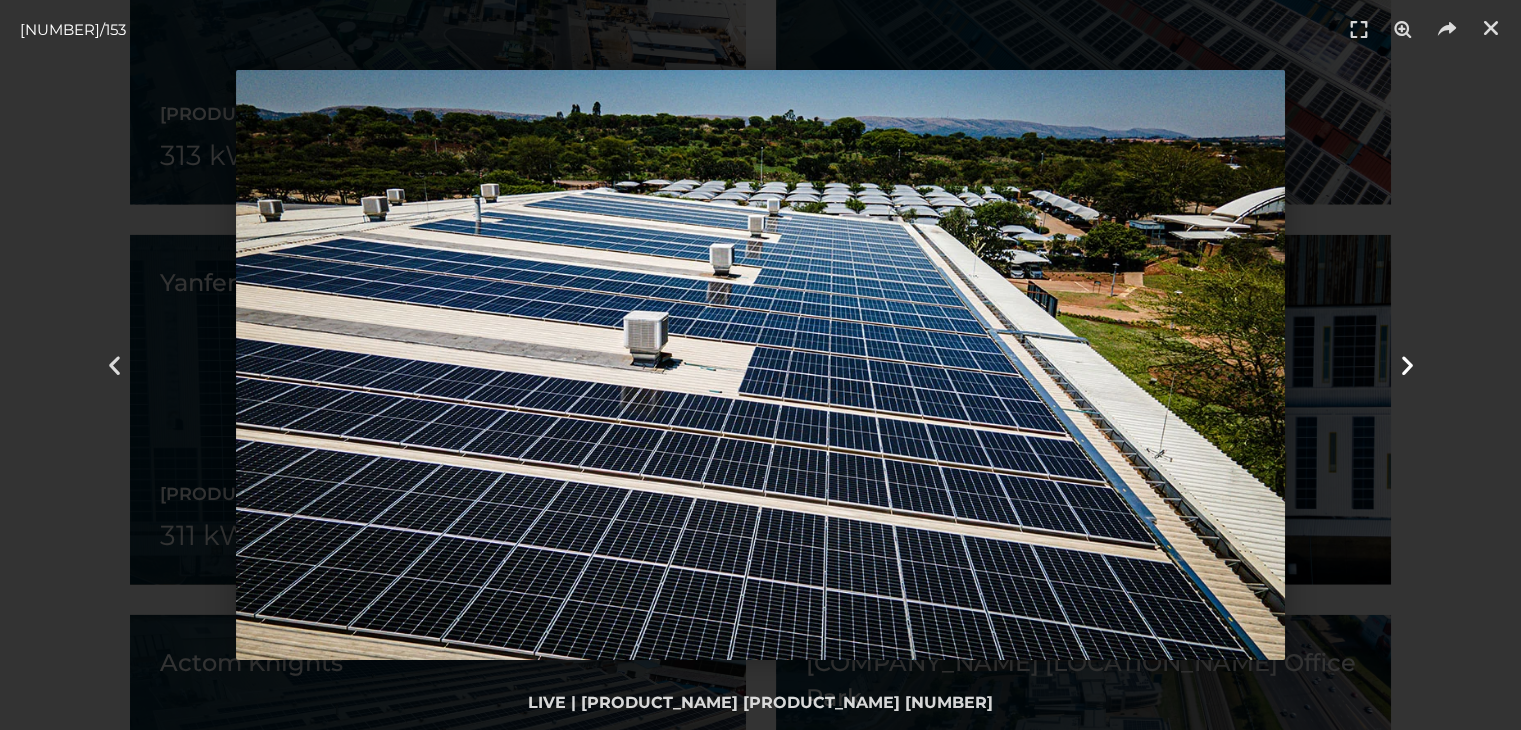 click at bounding box center (1406, 365) 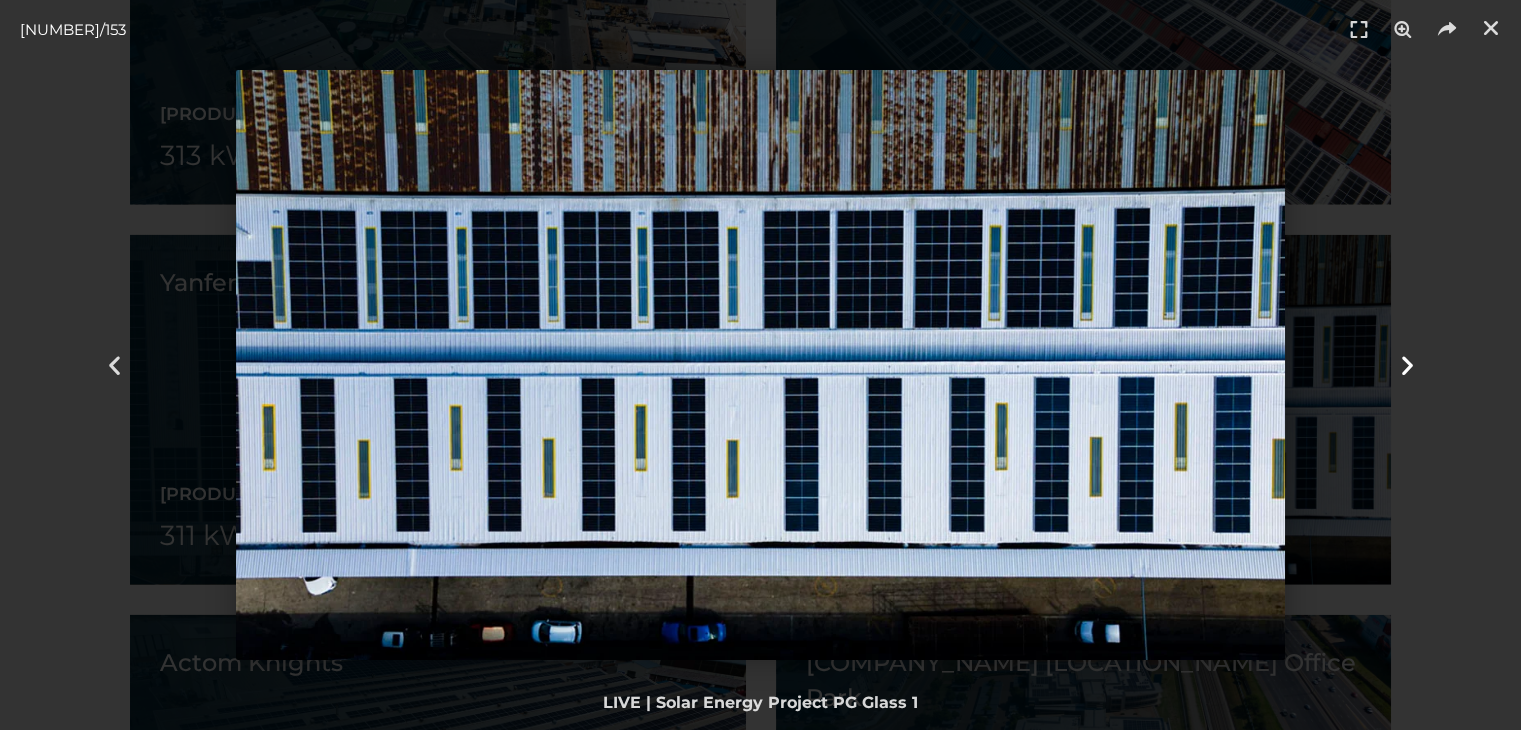 click at bounding box center (1406, 365) 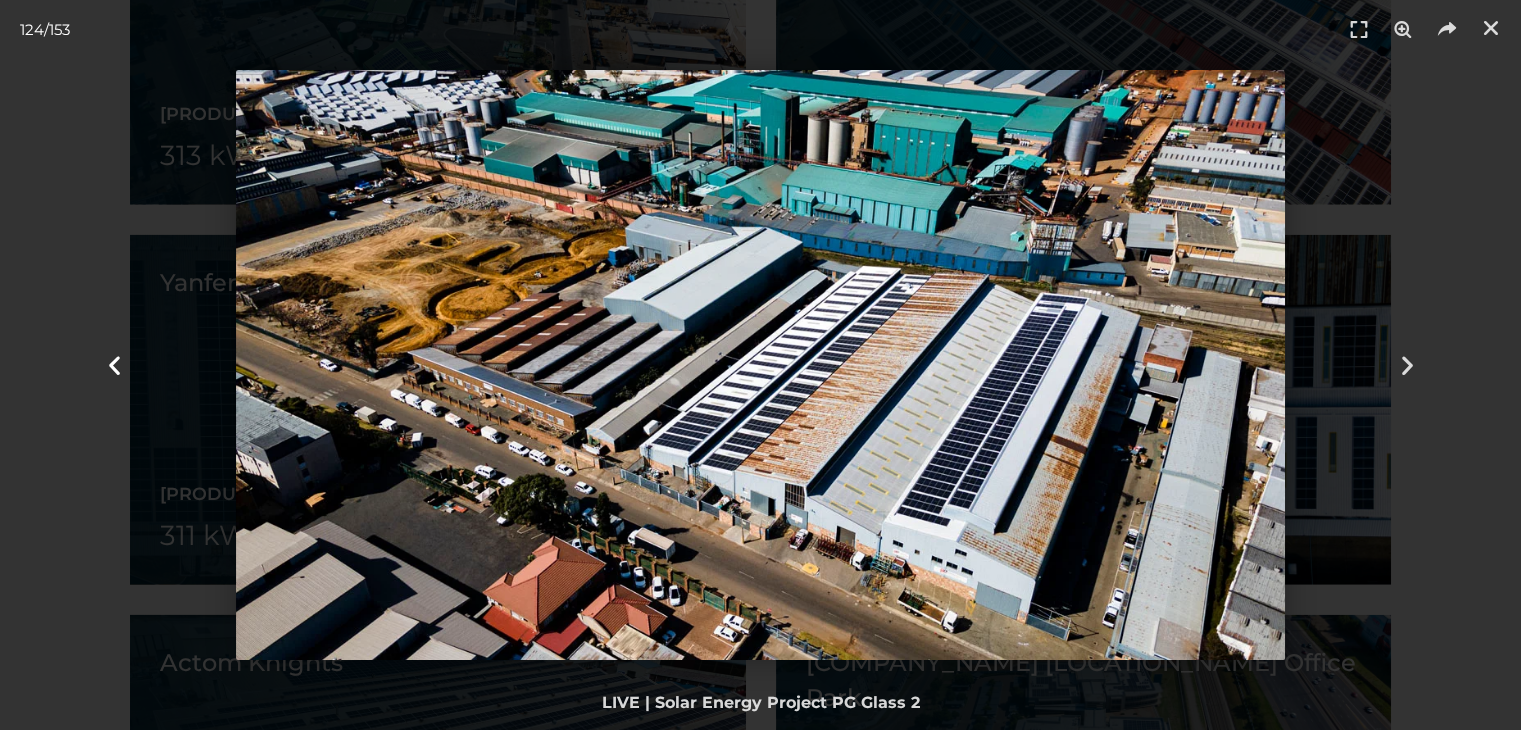 click at bounding box center (114, 365) 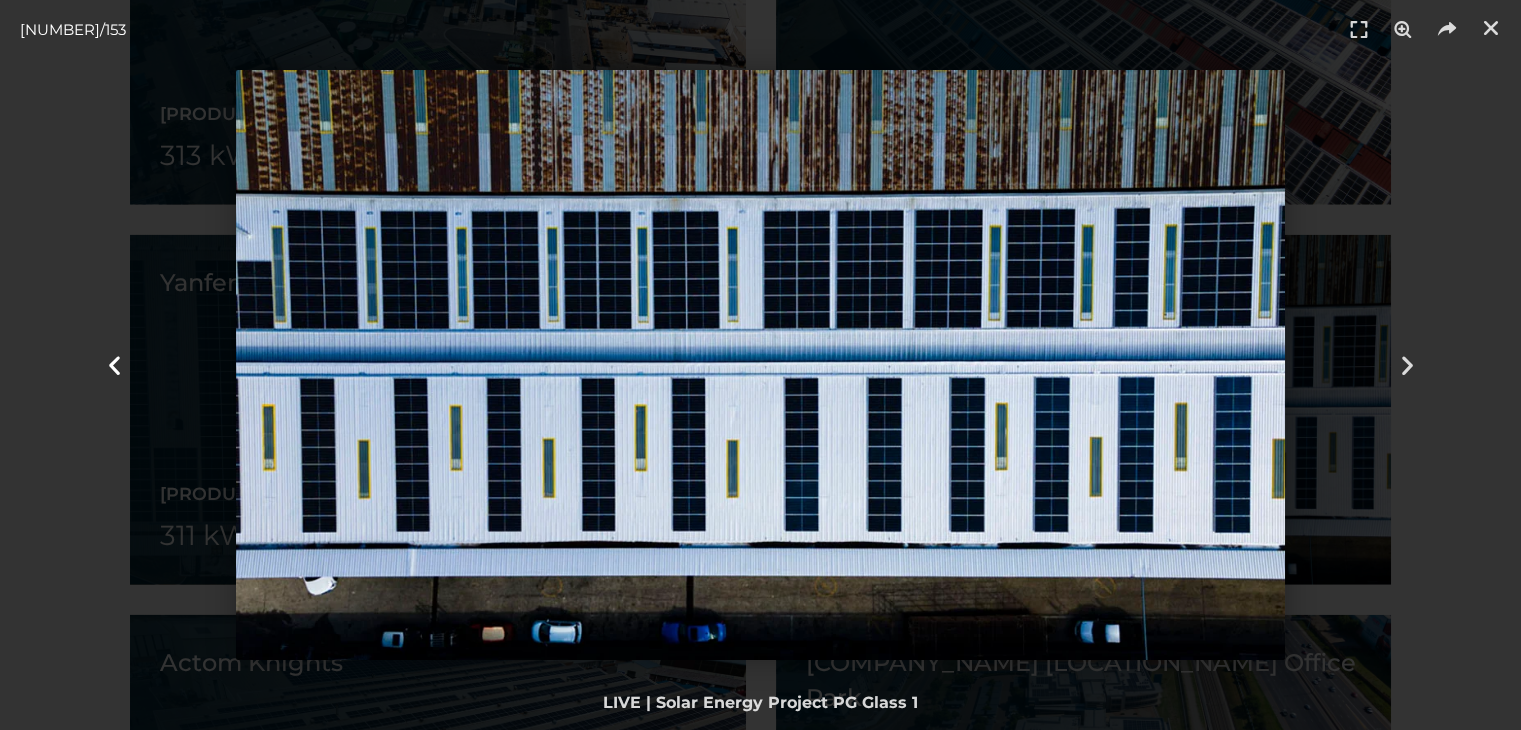 click at bounding box center [114, 365] 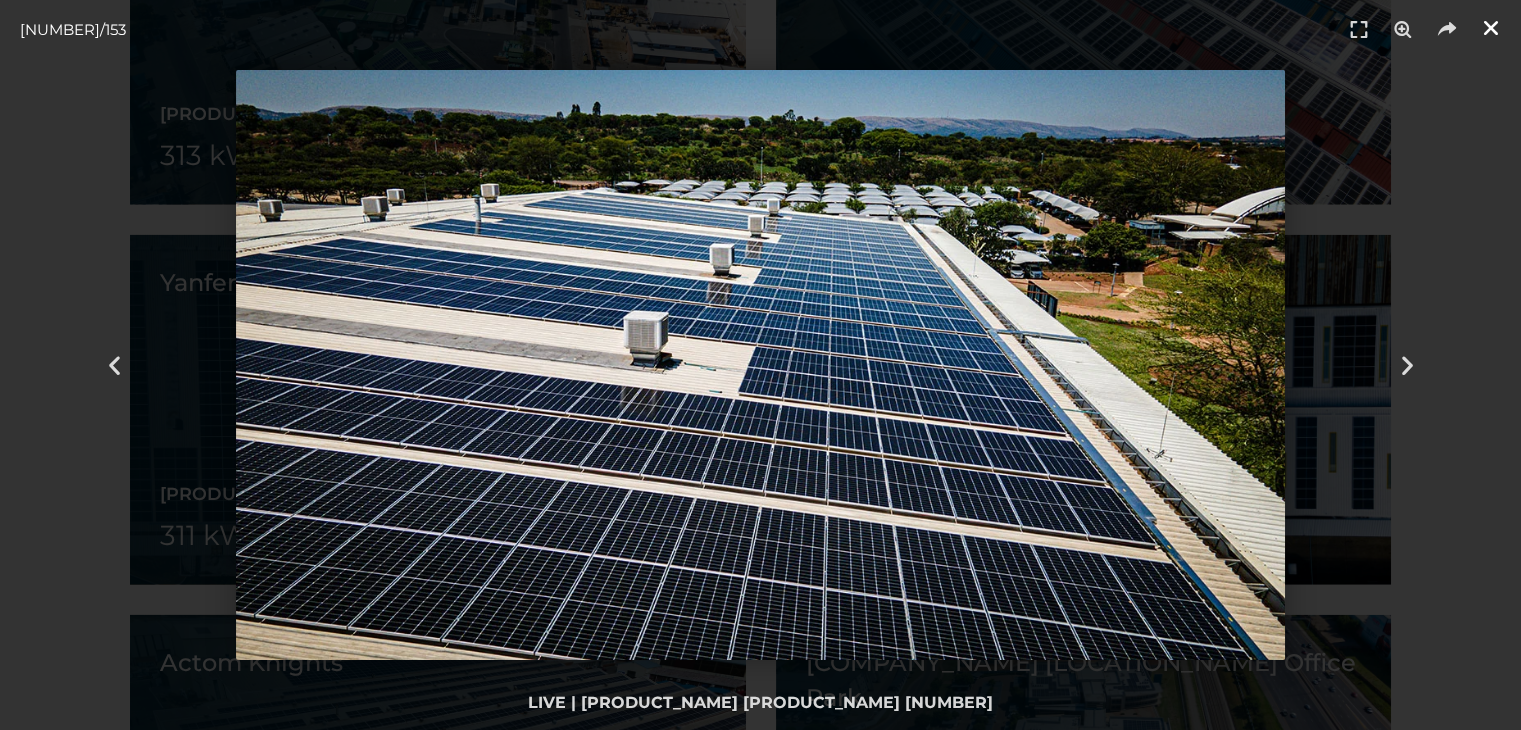 click at bounding box center (1491, 28) 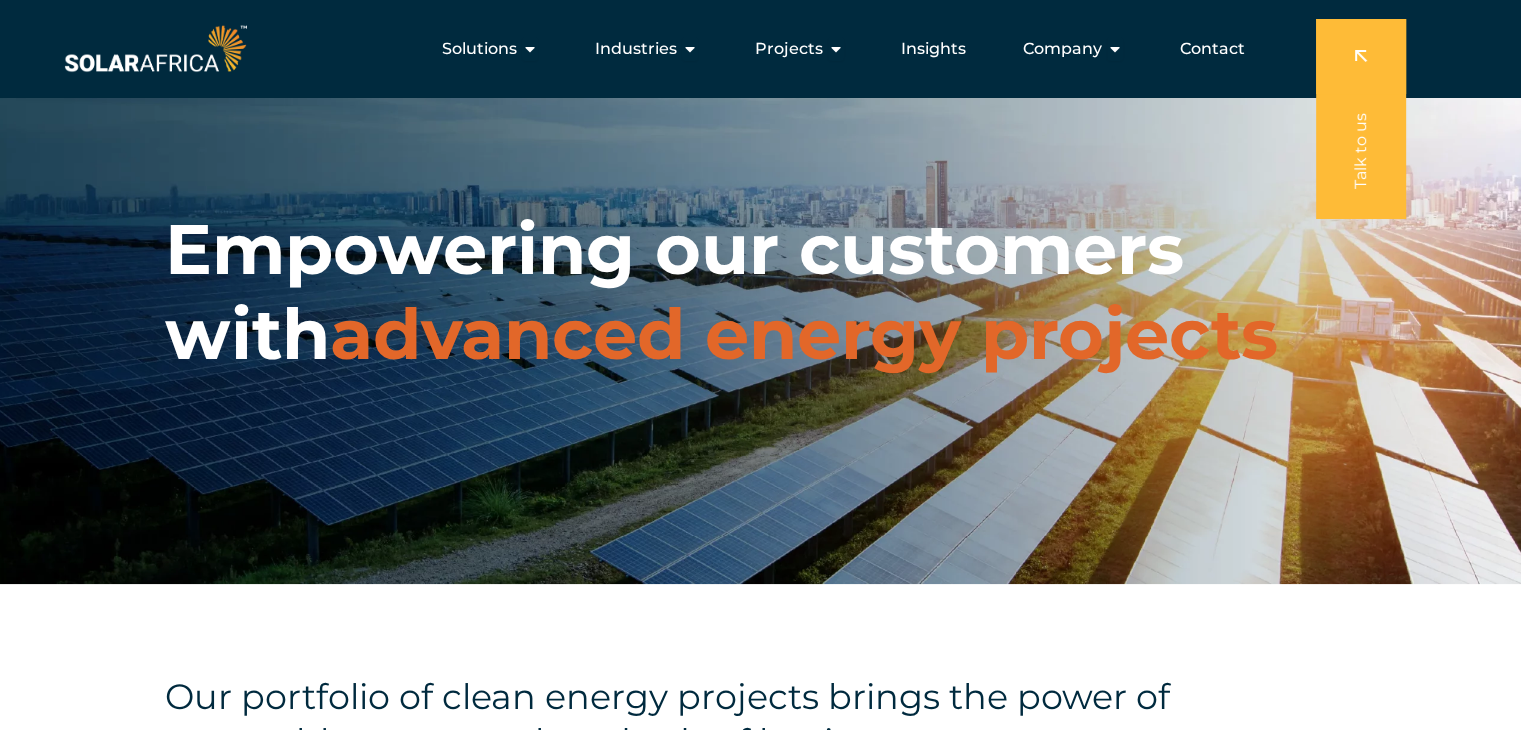 scroll, scrollTop: 0, scrollLeft: 0, axis: both 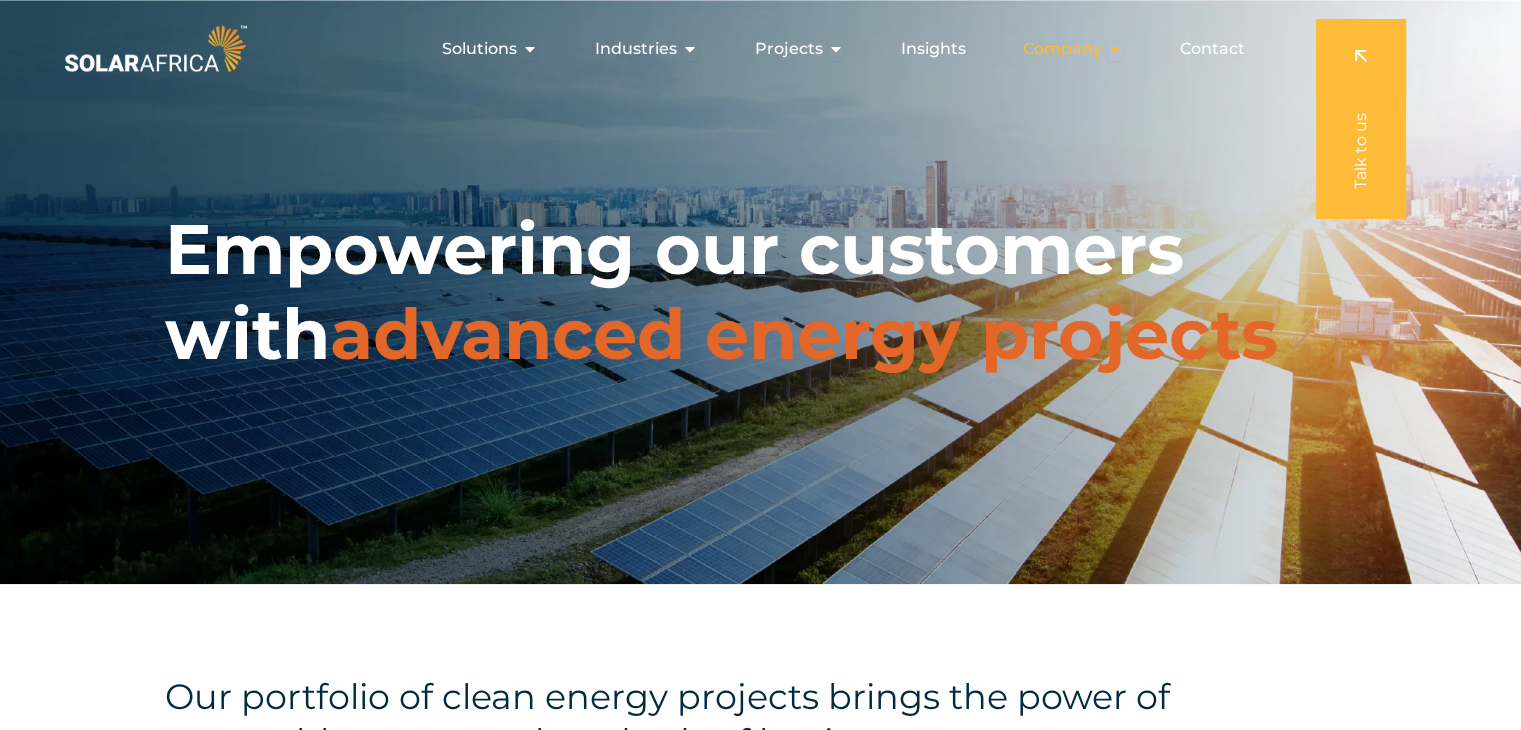 click at bounding box center [1115, 49] 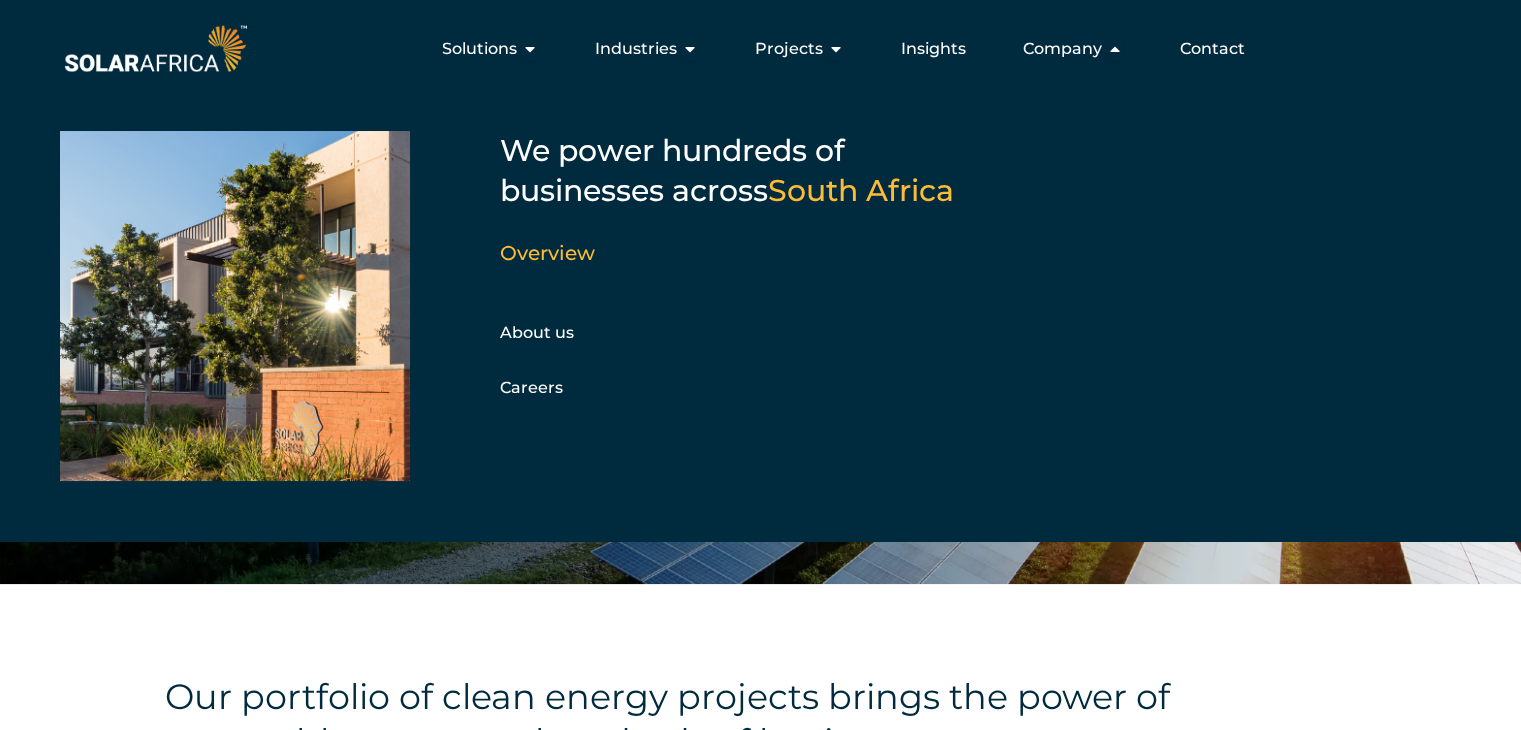 click at bounding box center (155, 48) 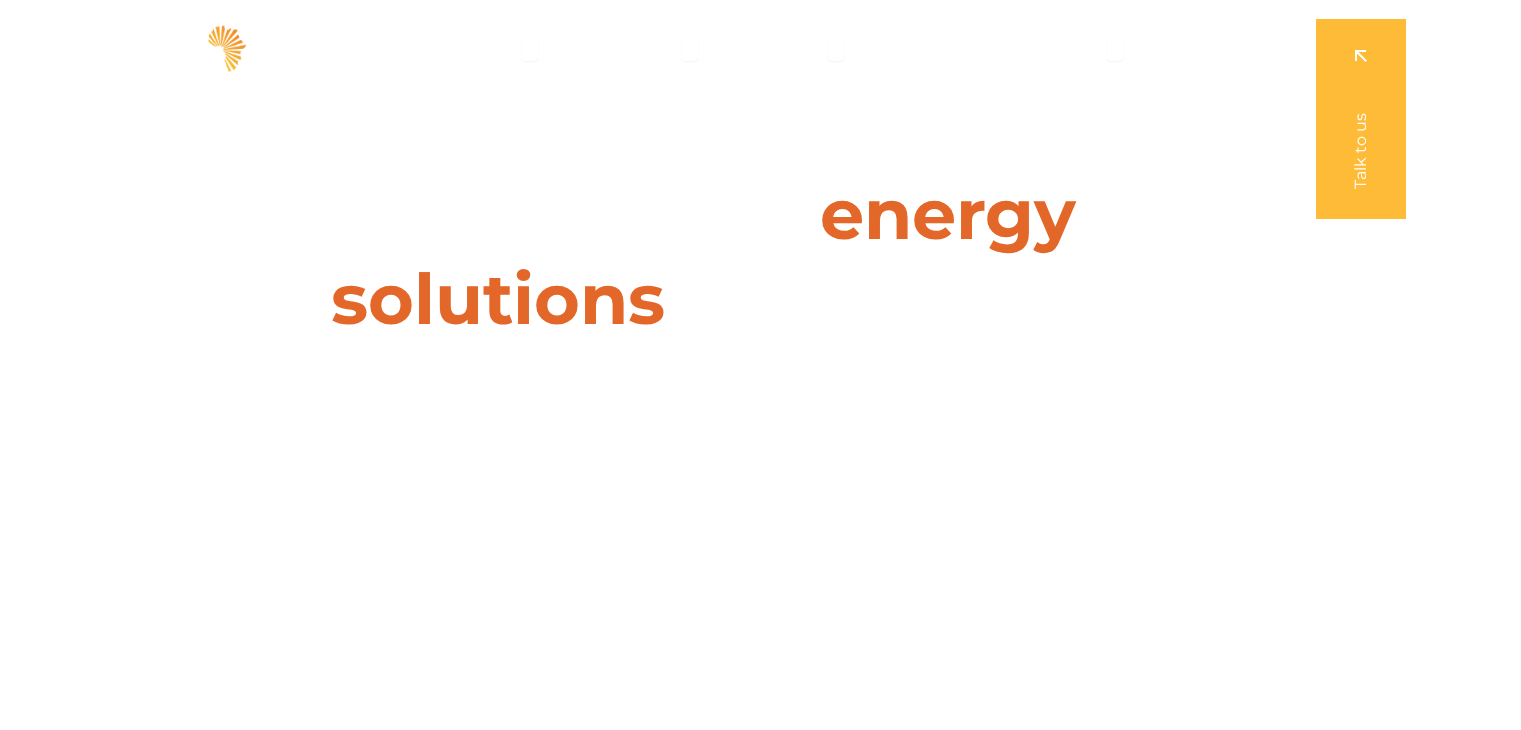 scroll, scrollTop: 0, scrollLeft: 0, axis: both 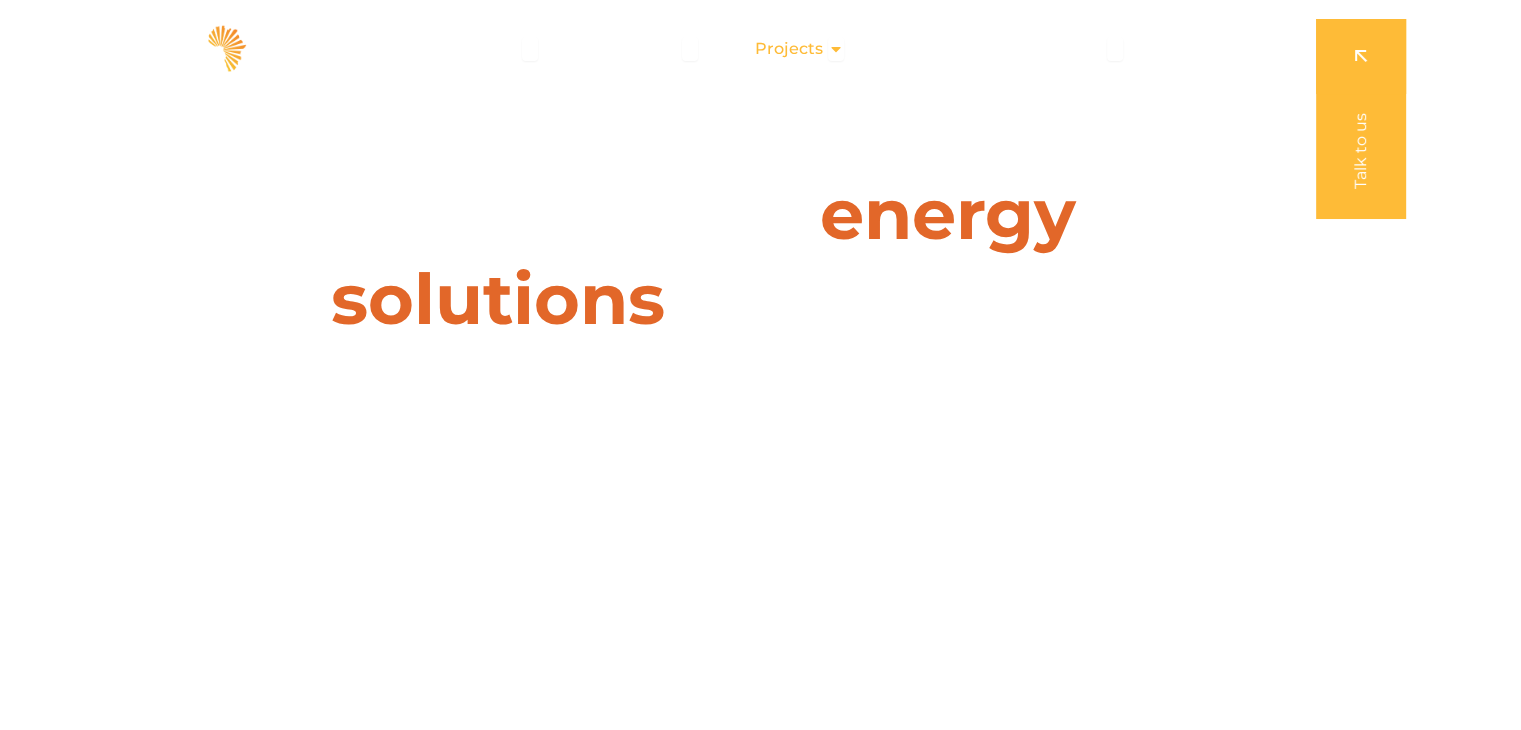 click at bounding box center (836, 49) 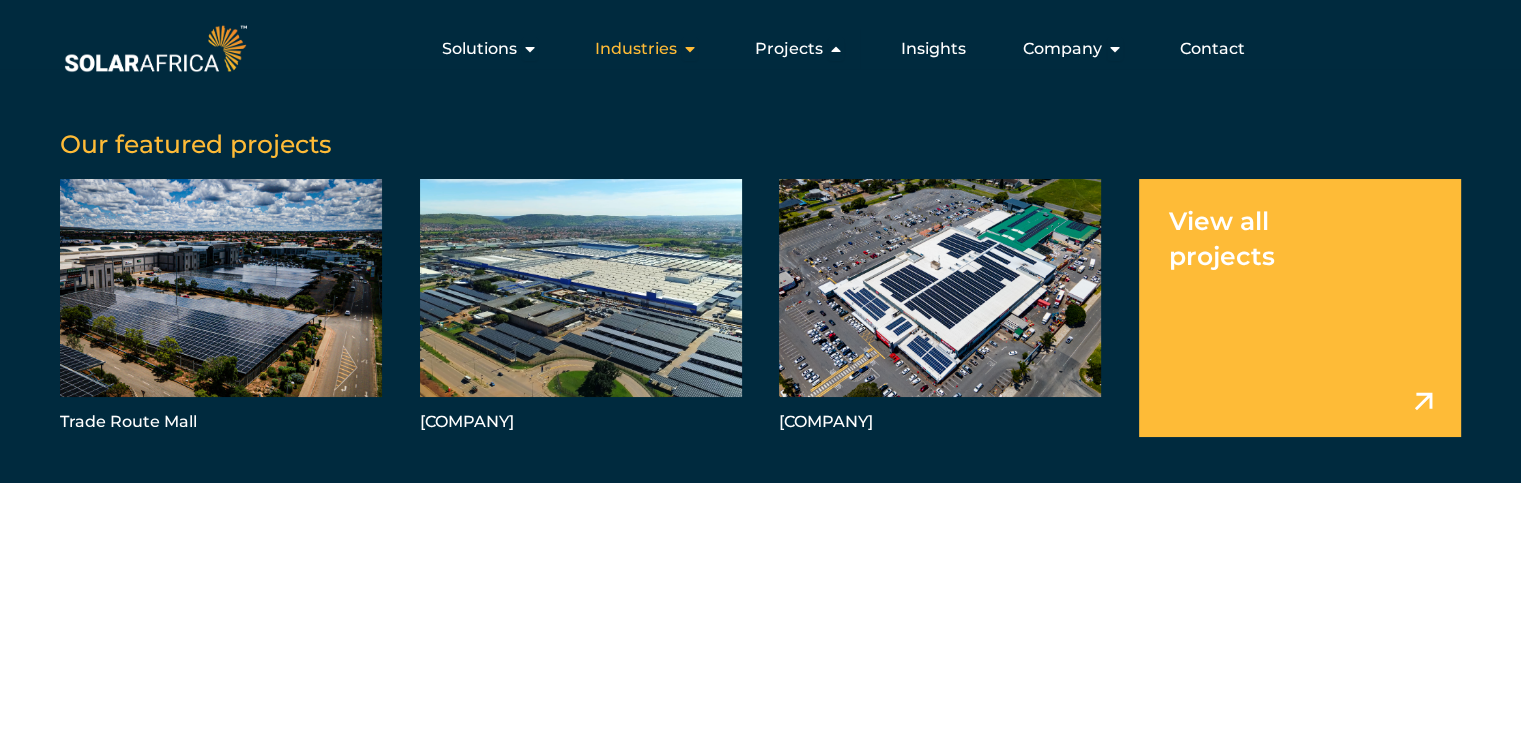 click at bounding box center [690, 49] 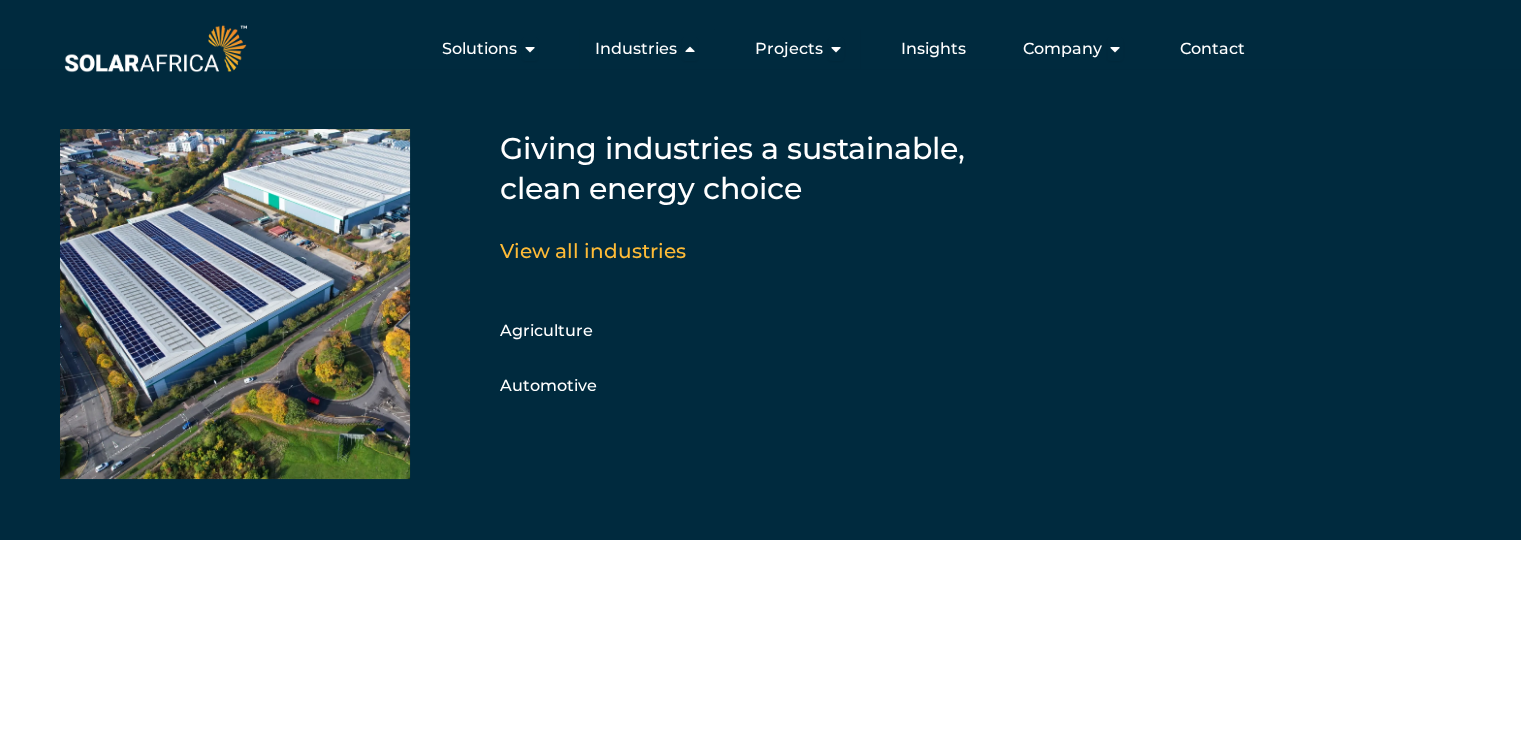 click on "Automotive" at bounding box center [548, 385] 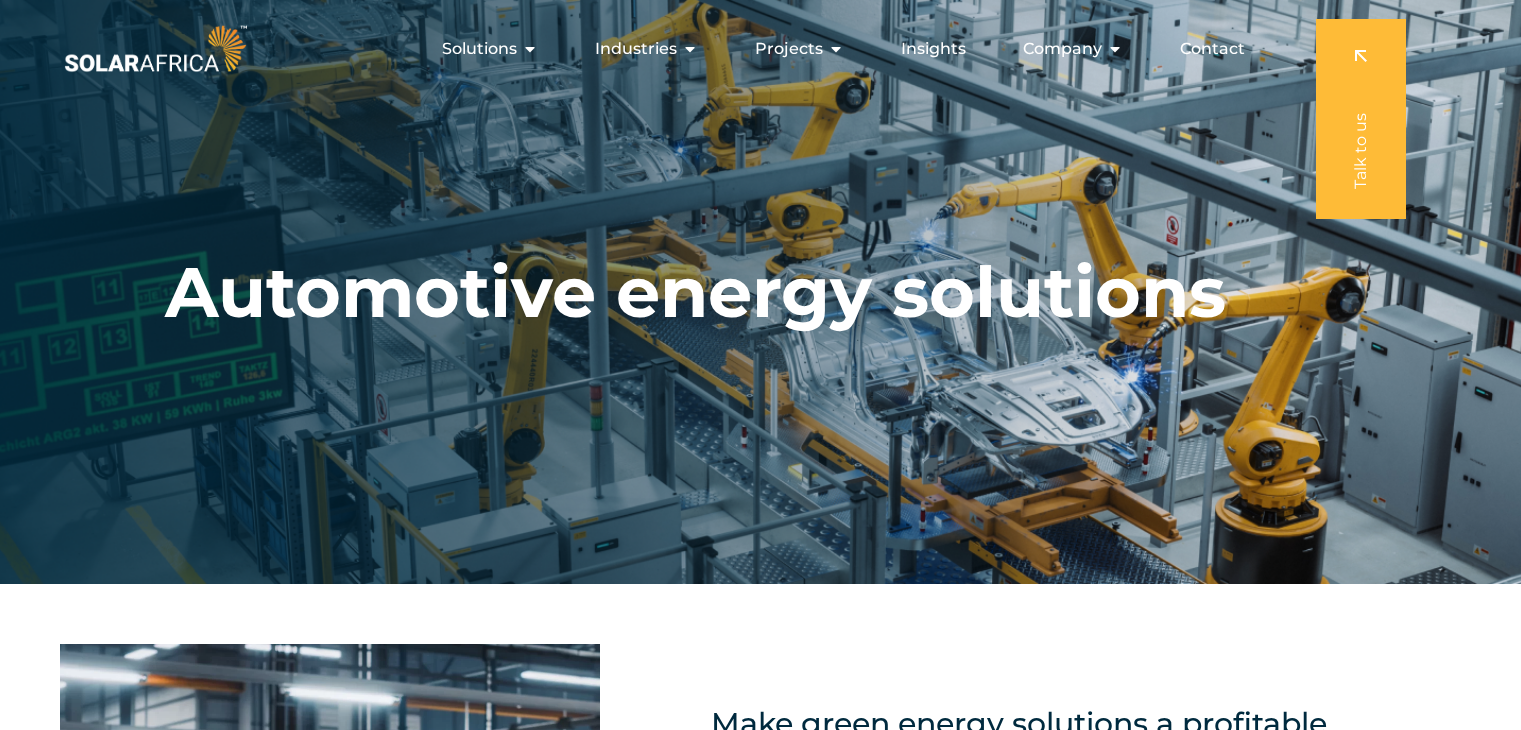 scroll, scrollTop: 0, scrollLeft: 0, axis: both 